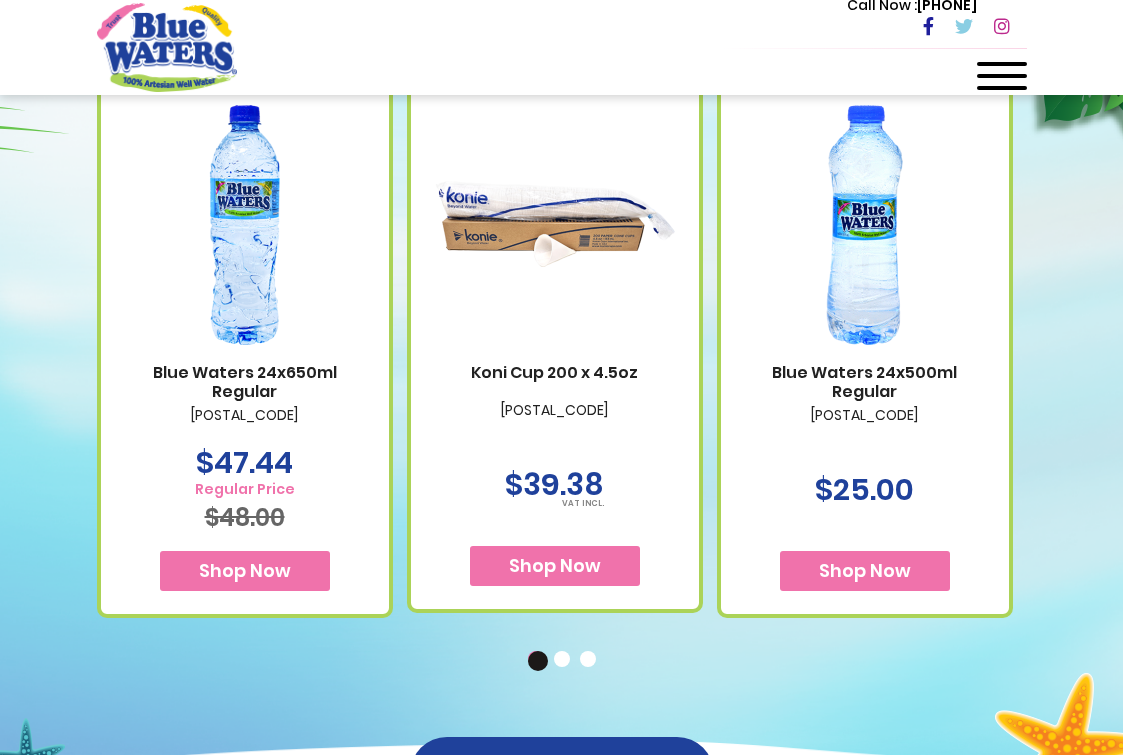 scroll, scrollTop: 1200, scrollLeft: 0, axis: vertical 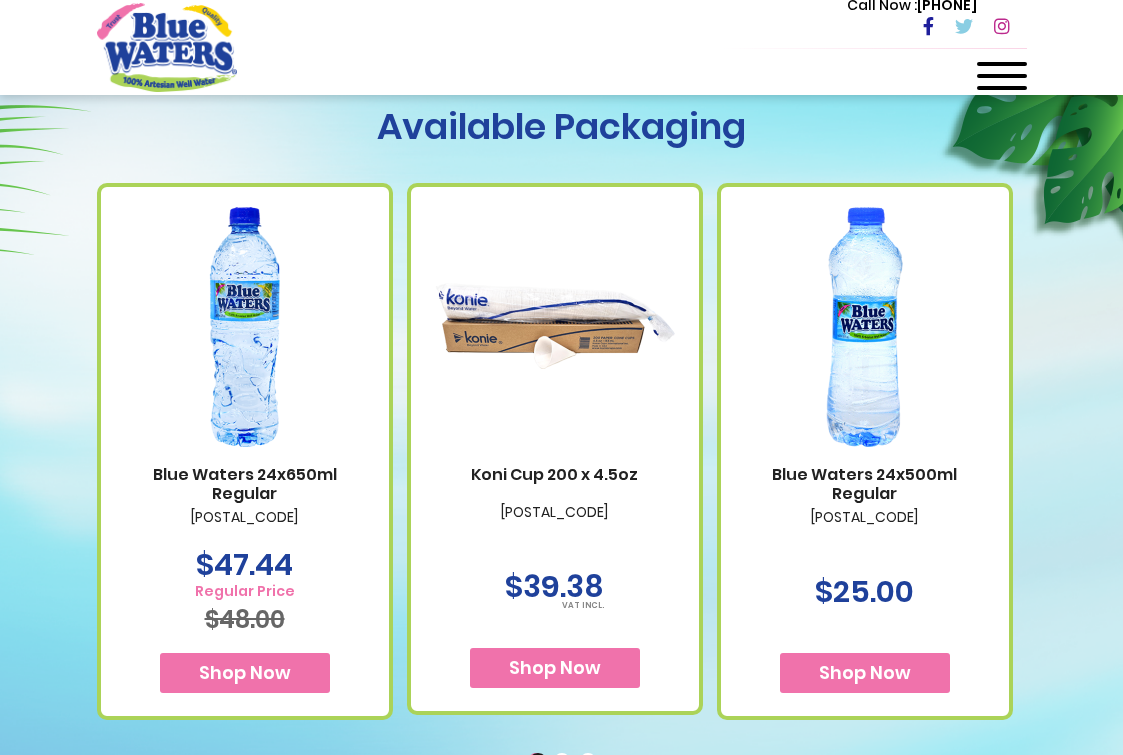 click at bounding box center (1002, 76) 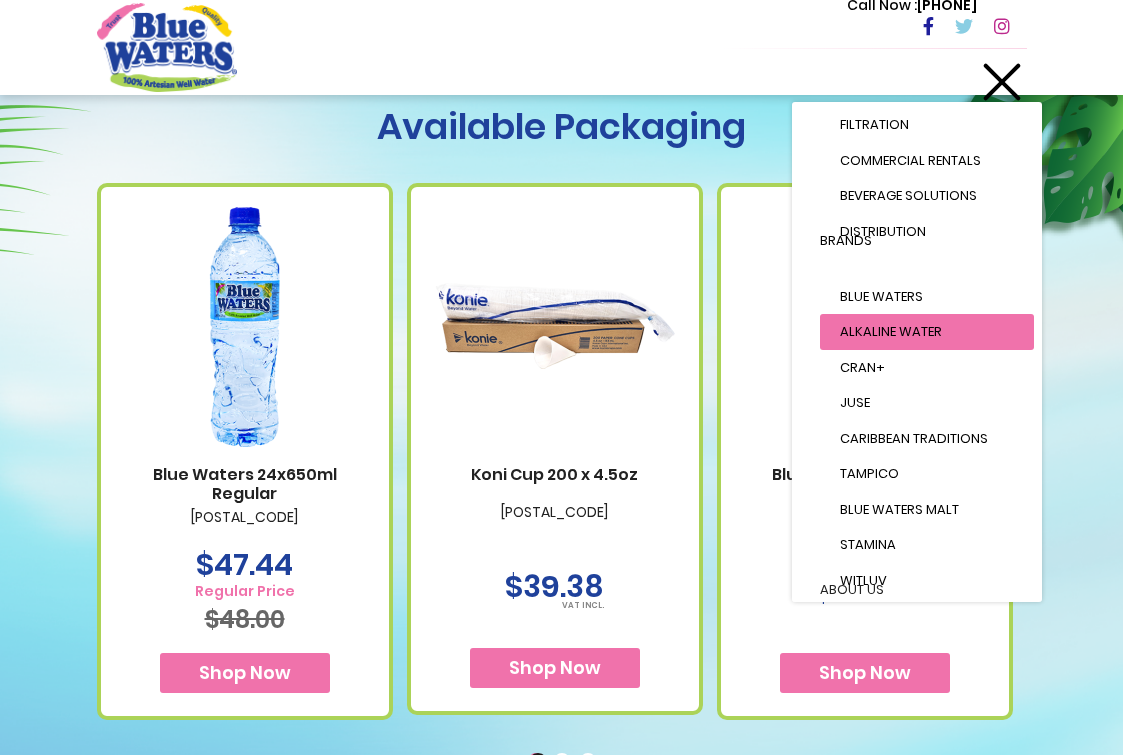 scroll, scrollTop: 278, scrollLeft: 0, axis: vertical 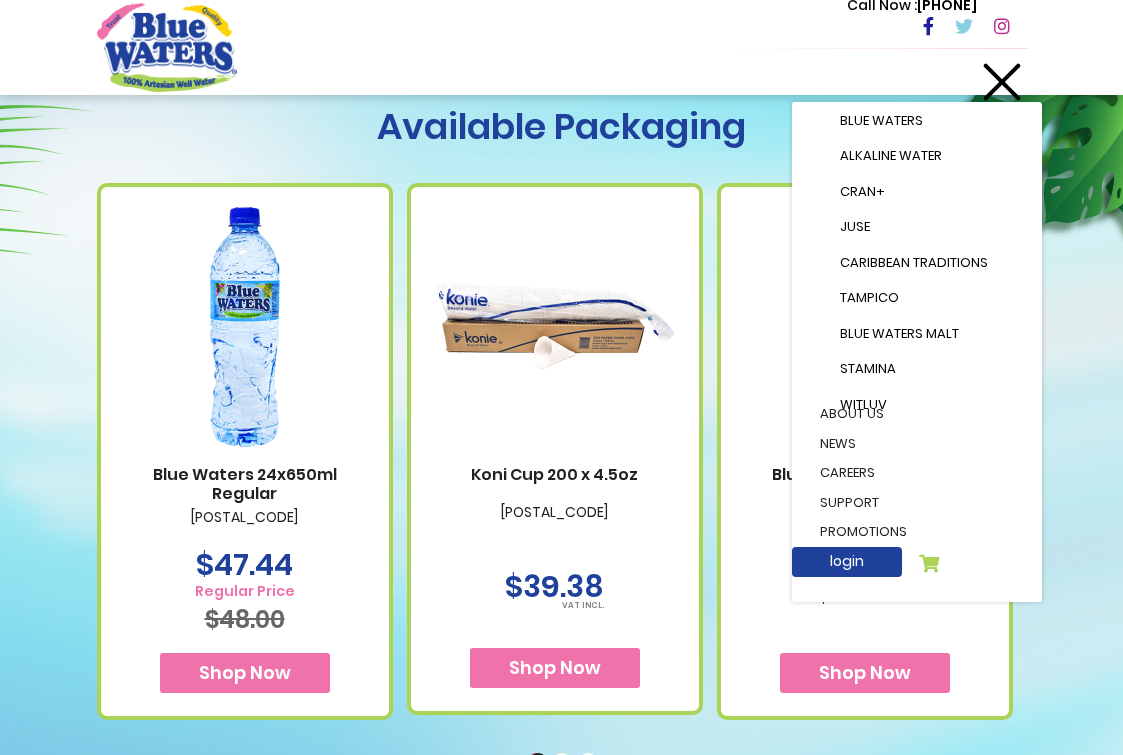 click on "Available Packaging
Blue Waters 24x650ml Regular
[POSTAL_CODE]
Special Price
$47.44" at bounding box center (561, 430) 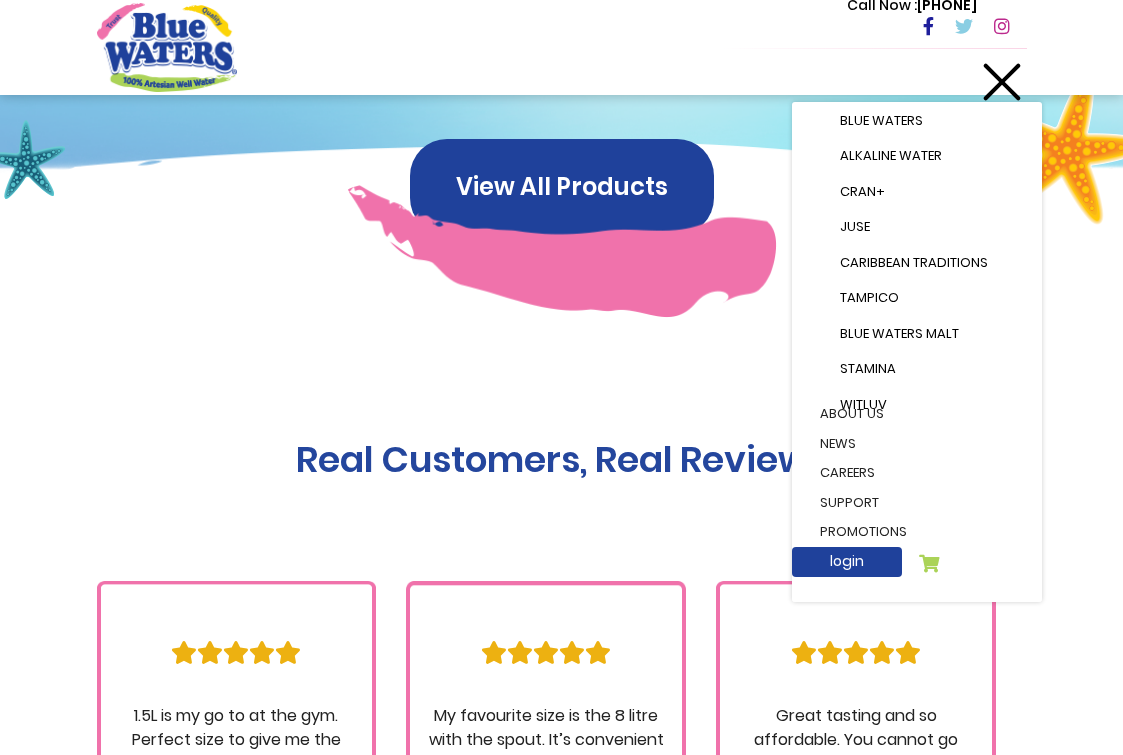 scroll, scrollTop: 1800, scrollLeft: 0, axis: vertical 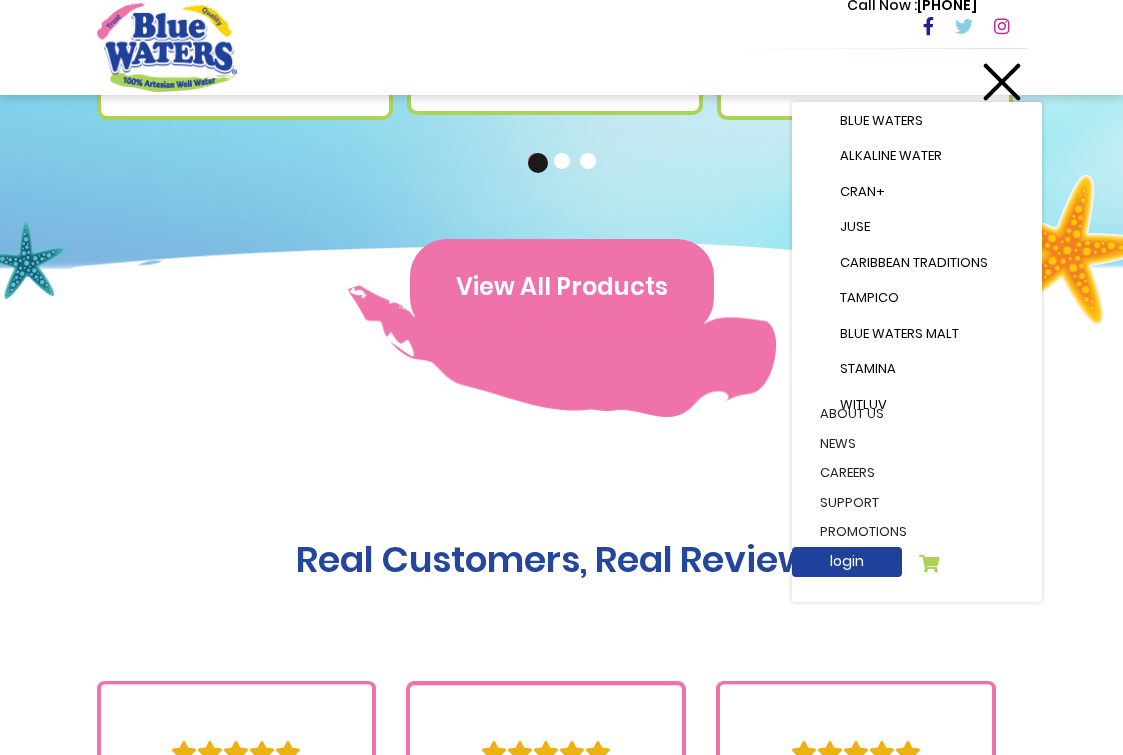 click on "View All Products" at bounding box center [562, 287] 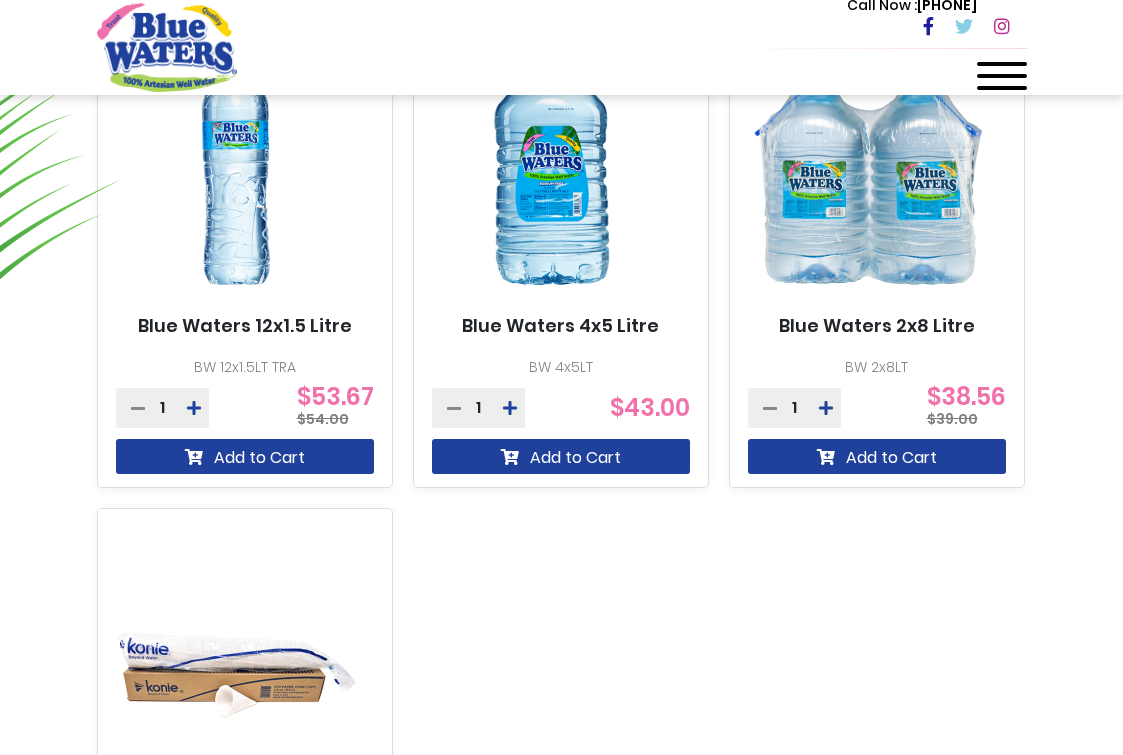 scroll, scrollTop: 1100, scrollLeft: 0, axis: vertical 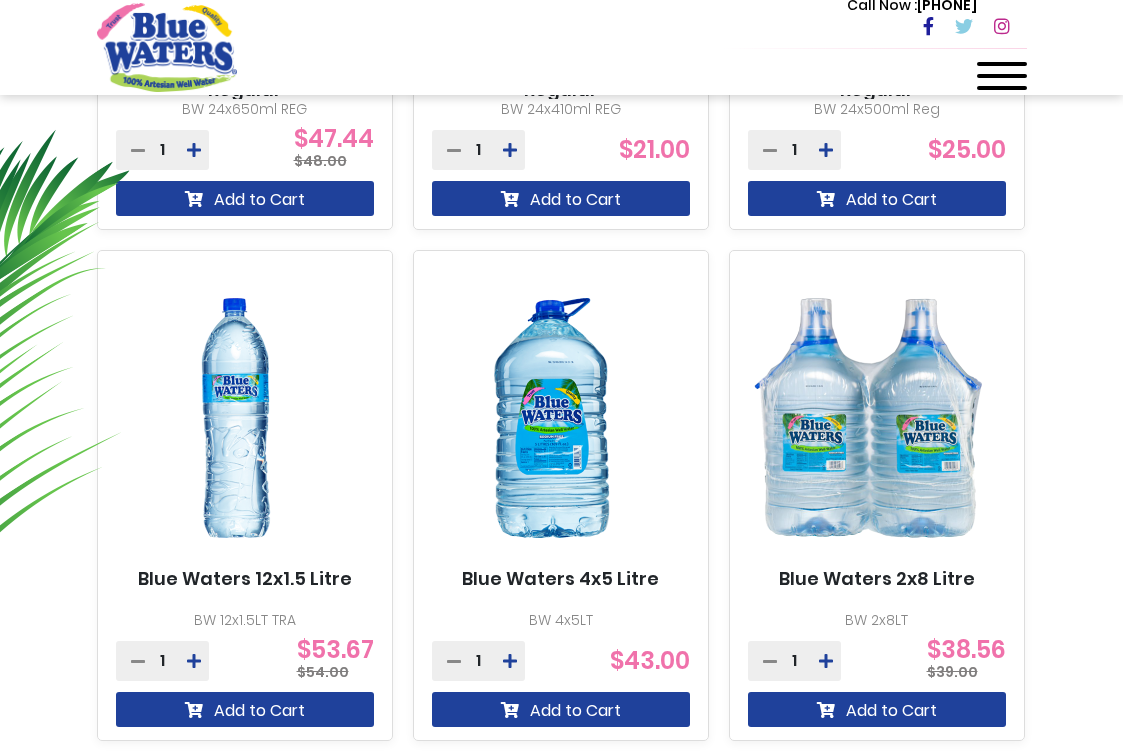 click at bounding box center [868, 418] 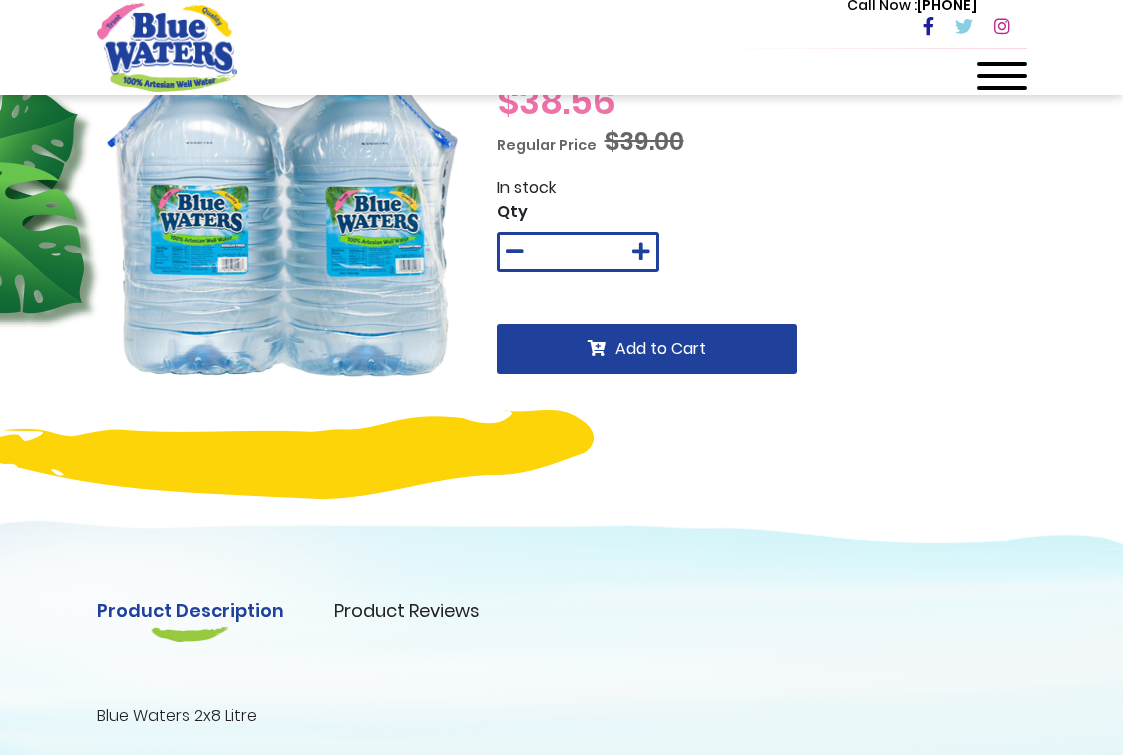 scroll, scrollTop: 0, scrollLeft: 0, axis: both 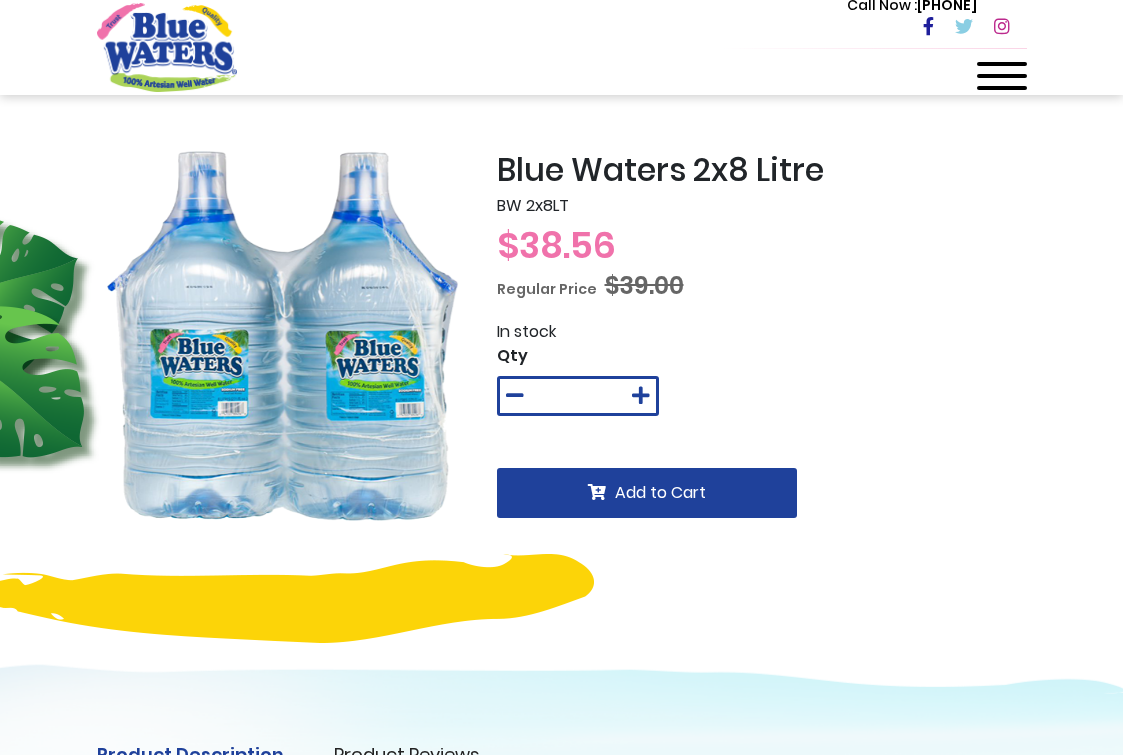 click at bounding box center (282, 336) 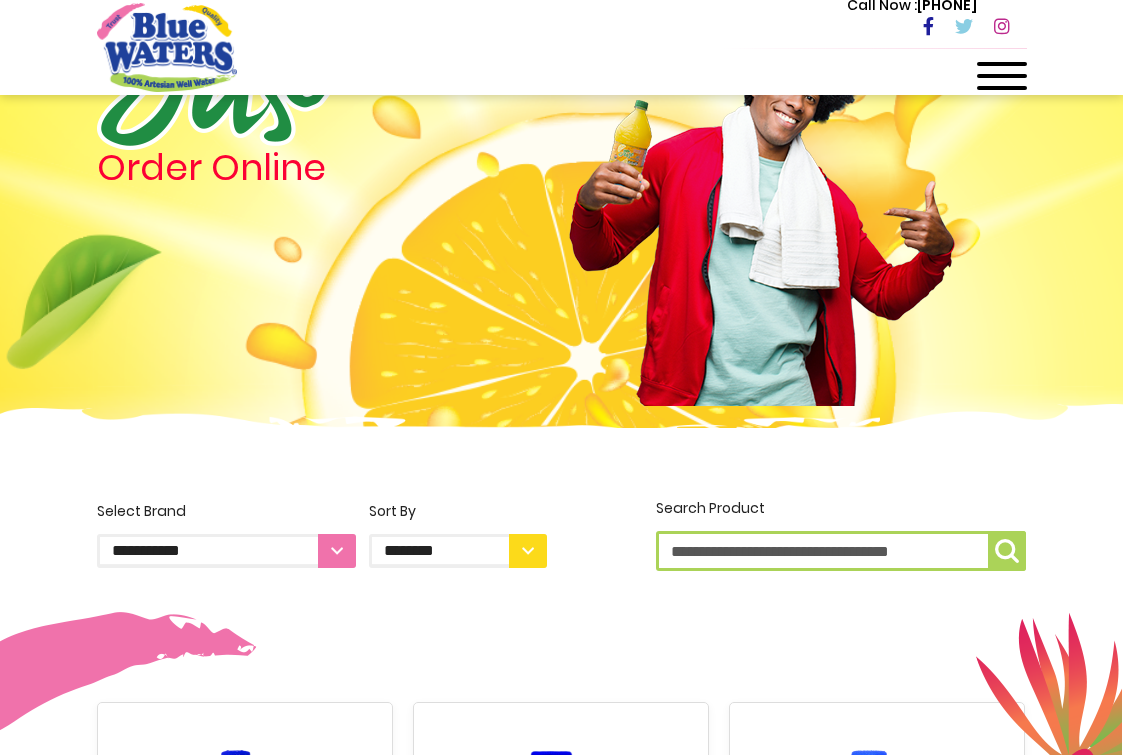 scroll, scrollTop: 0, scrollLeft: 0, axis: both 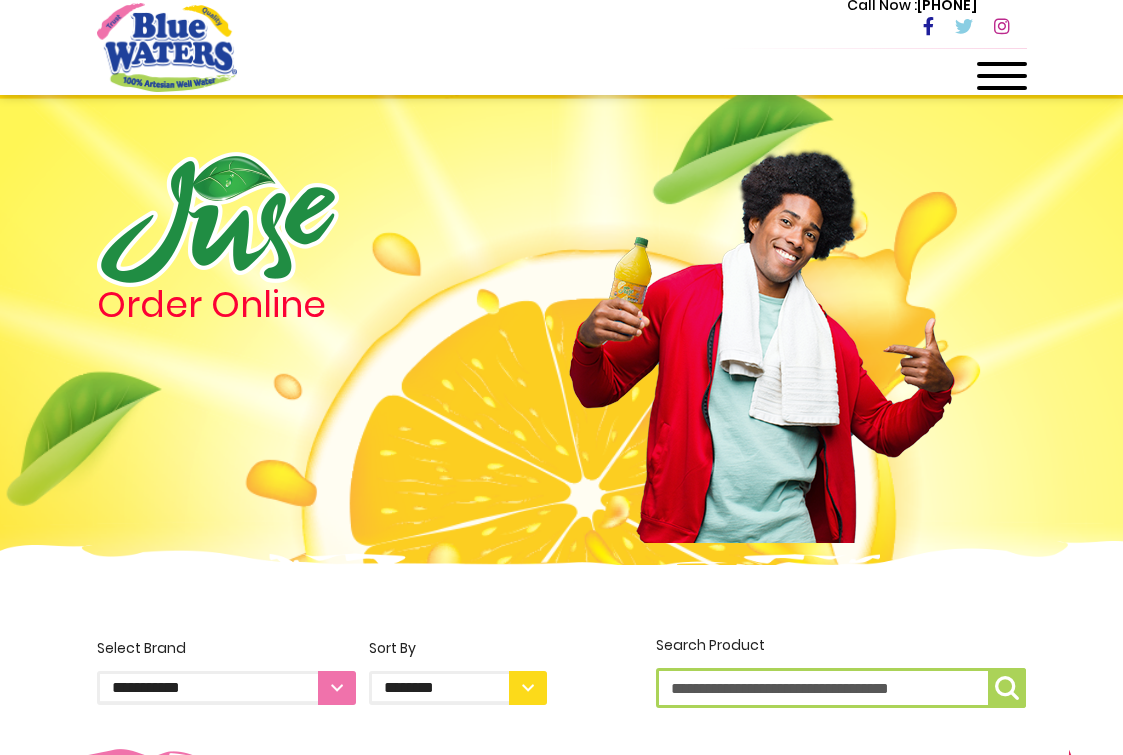 click at bounding box center (167, 47) 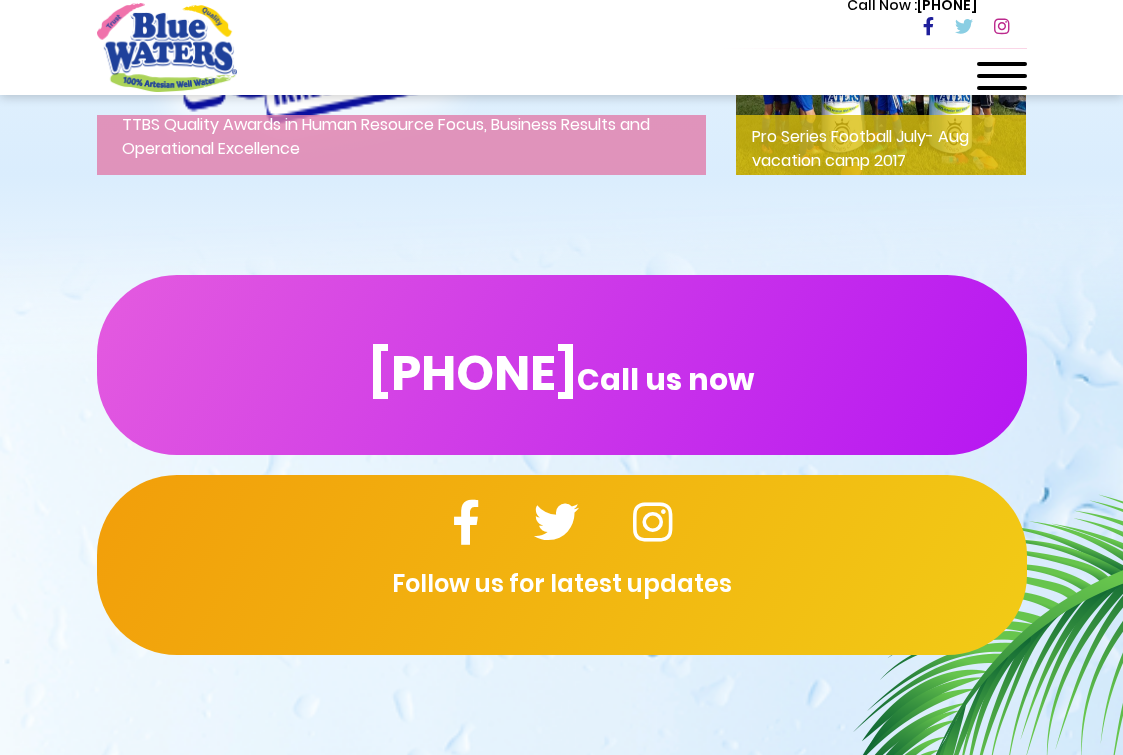 scroll, scrollTop: 3200, scrollLeft: 0, axis: vertical 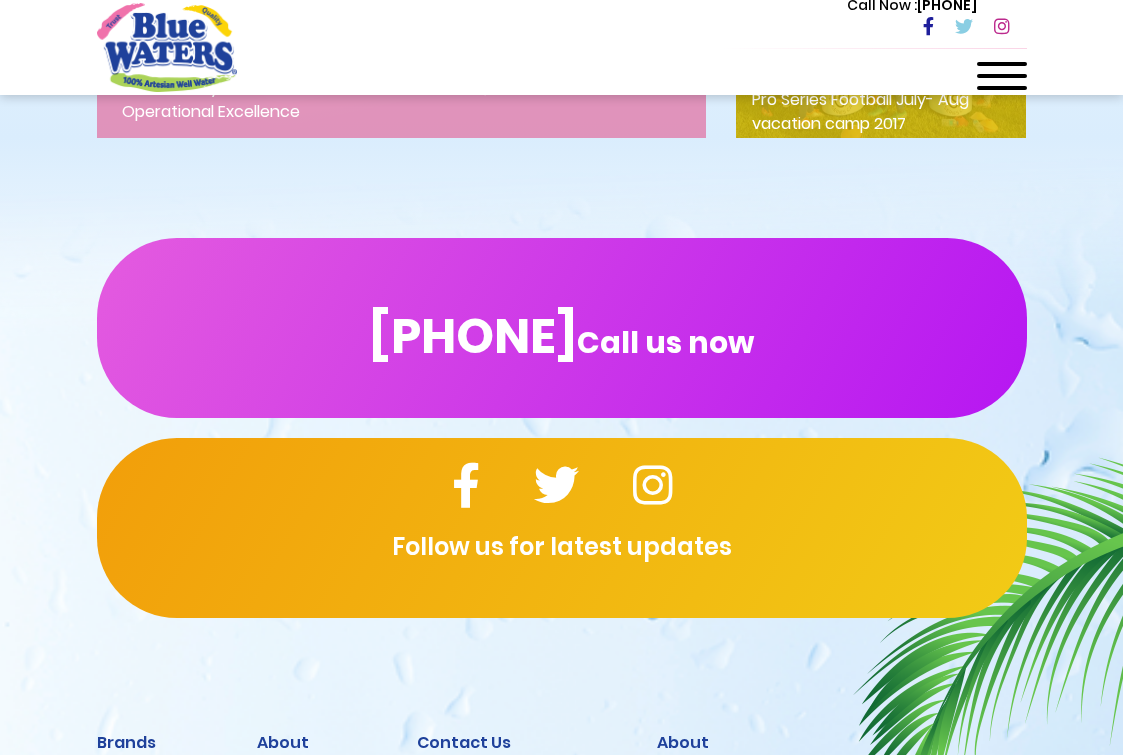 click at bounding box center (1002, 88) 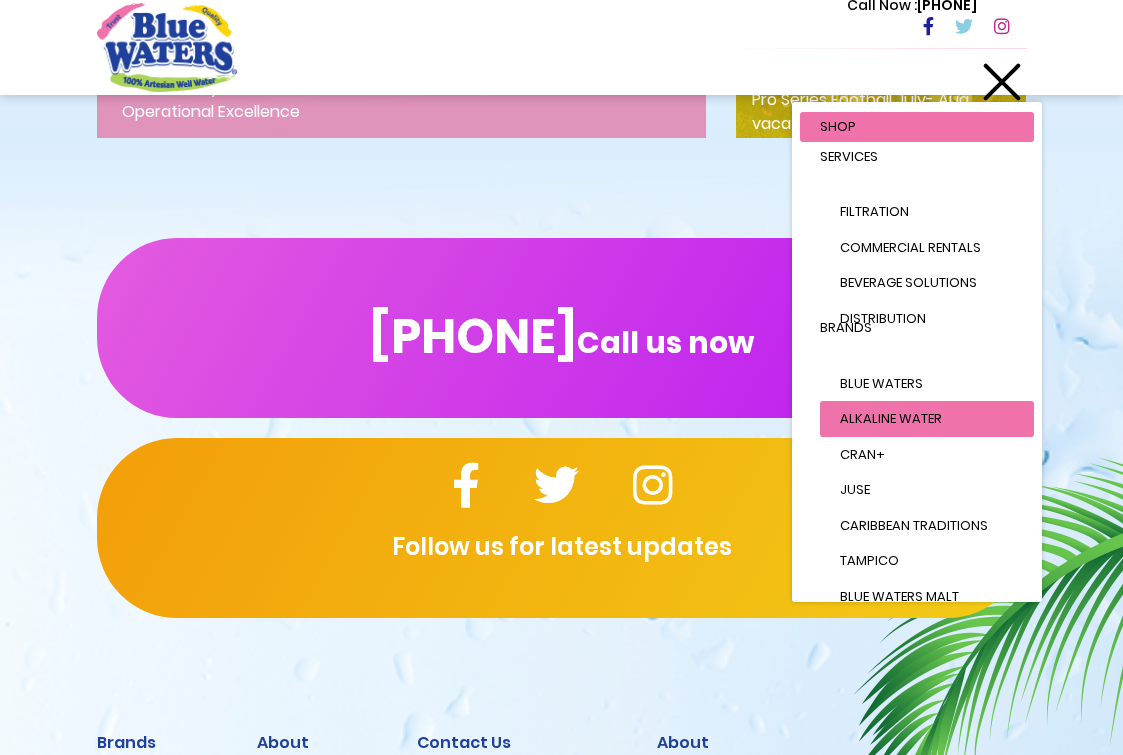click on "Alkaline Water" at bounding box center (891, 418) 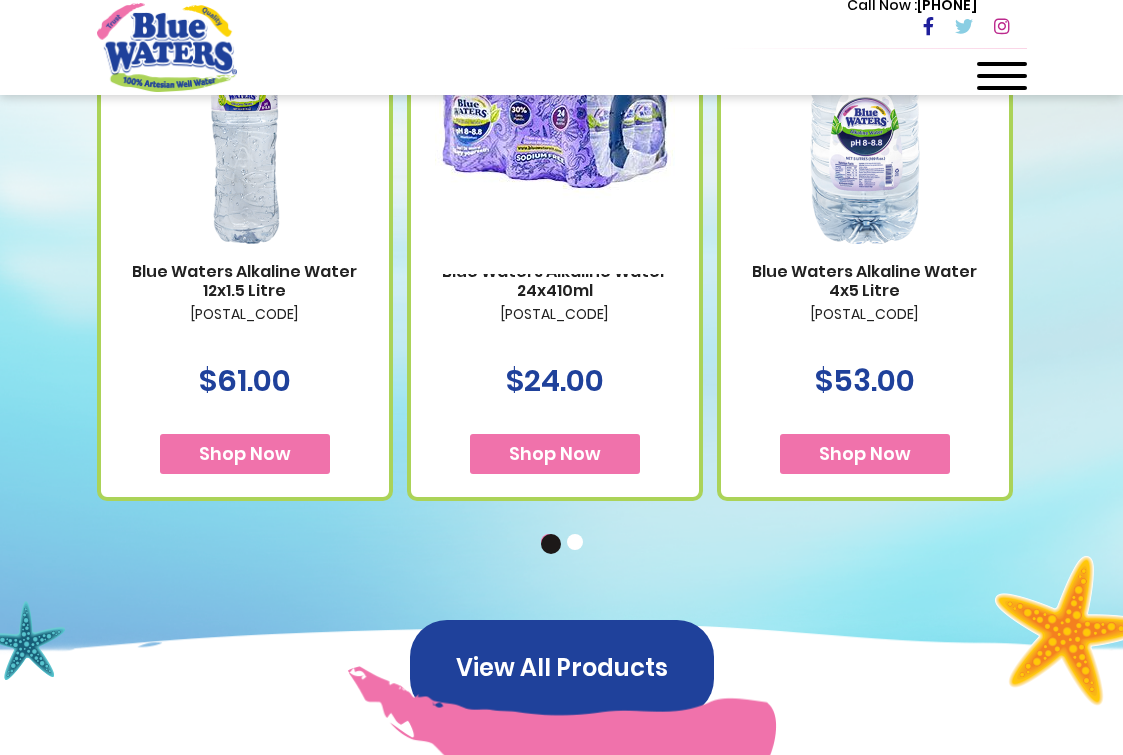 scroll, scrollTop: 700, scrollLeft: 0, axis: vertical 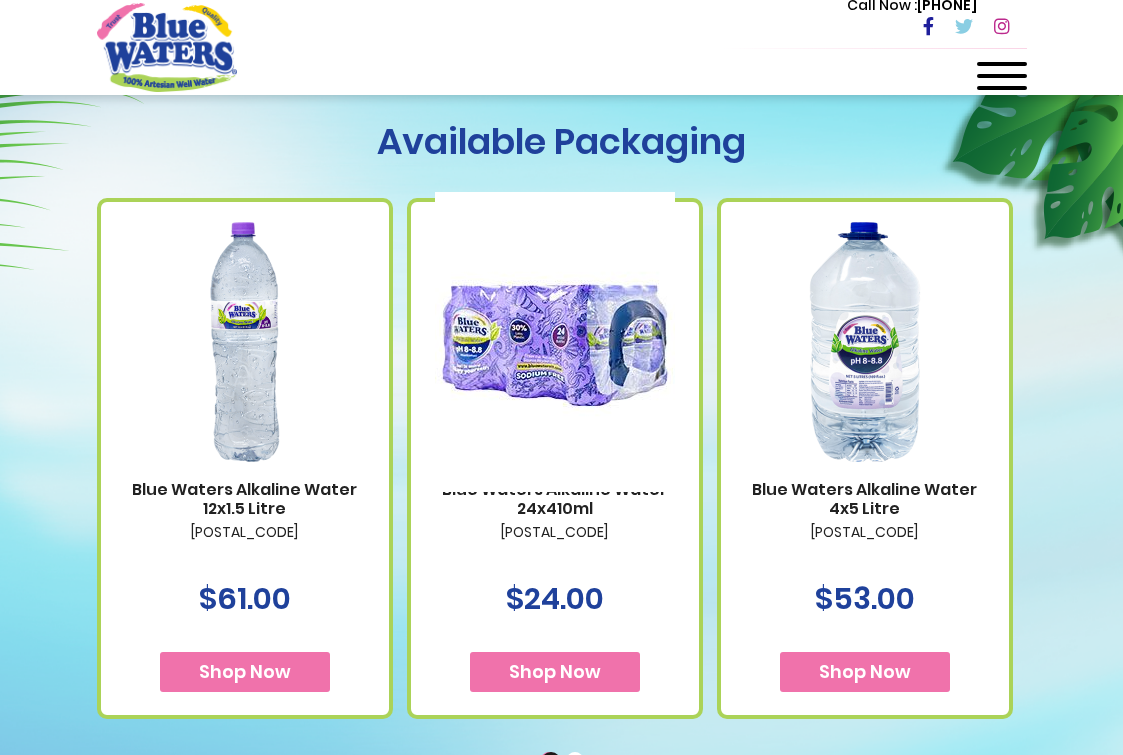 click on "Toggle Nav
Call Now :  (868) 640-8824
Menu
Shop Services Filtration Commercial Rentals Beverage Solutions Distribution Brands Blue Waters Alkaline Water Cran+ Juse Caribbean Traditions Tampico Blue Waters Malt Stamina WitLuv
Account" at bounding box center (562, 47) 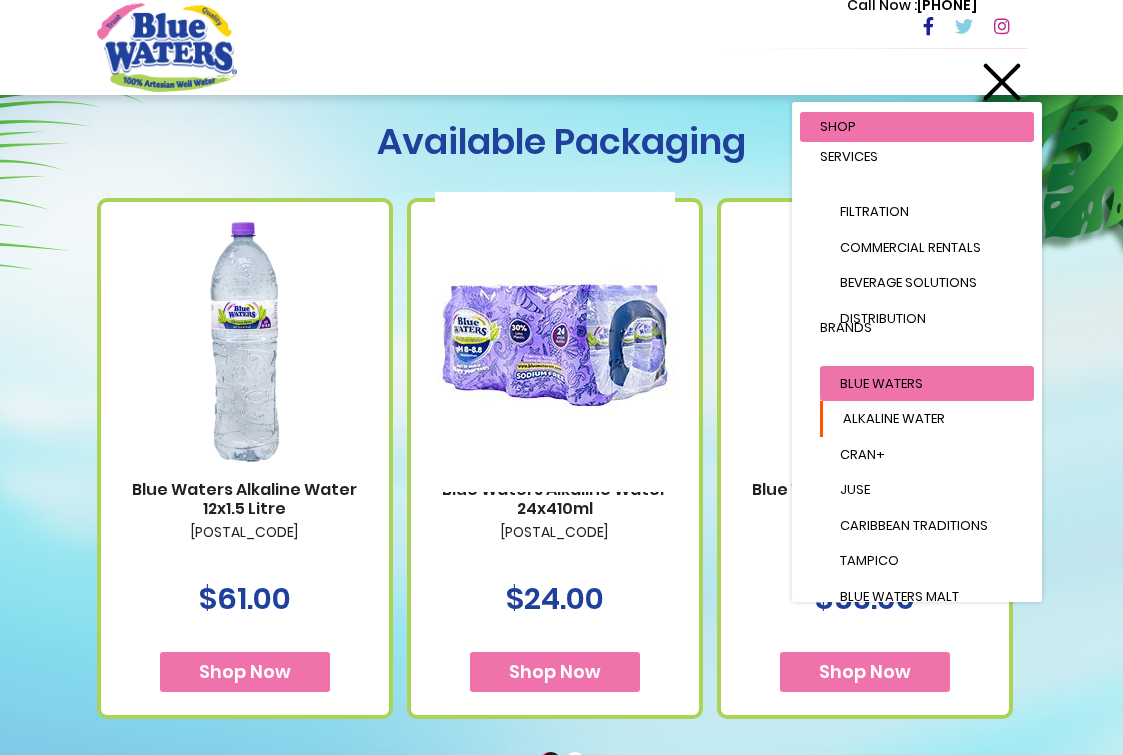 click on "Blue Waters" at bounding box center [927, 384] 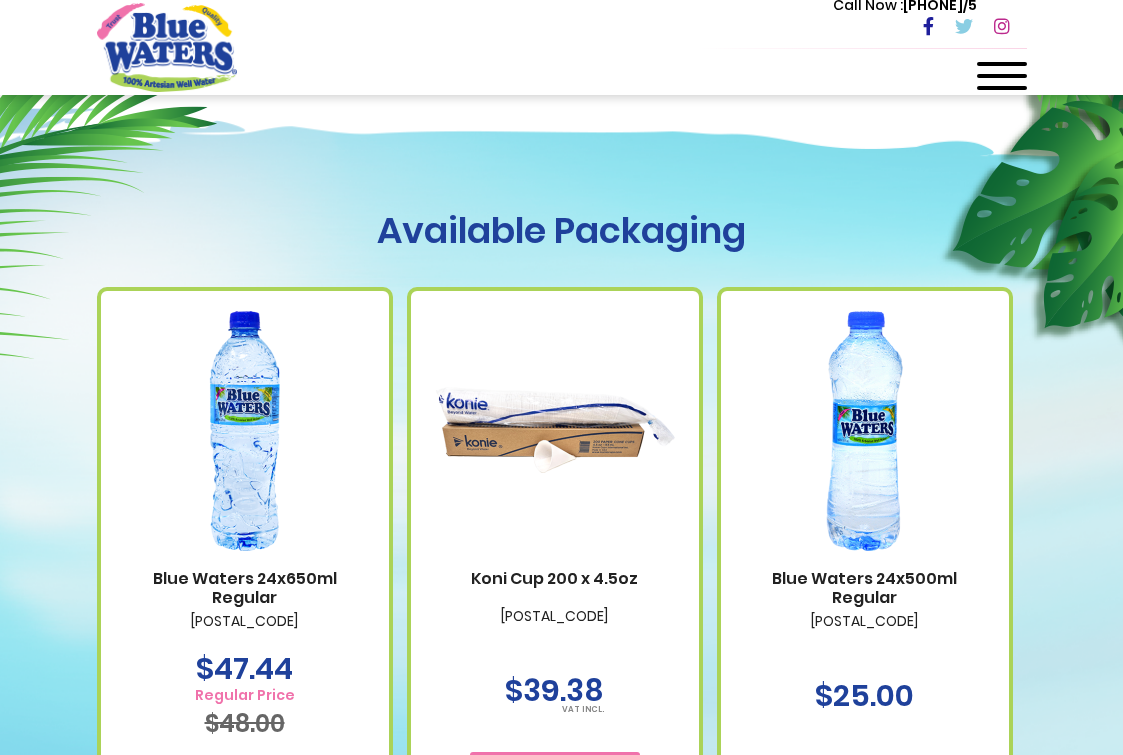 scroll, scrollTop: 800, scrollLeft: 0, axis: vertical 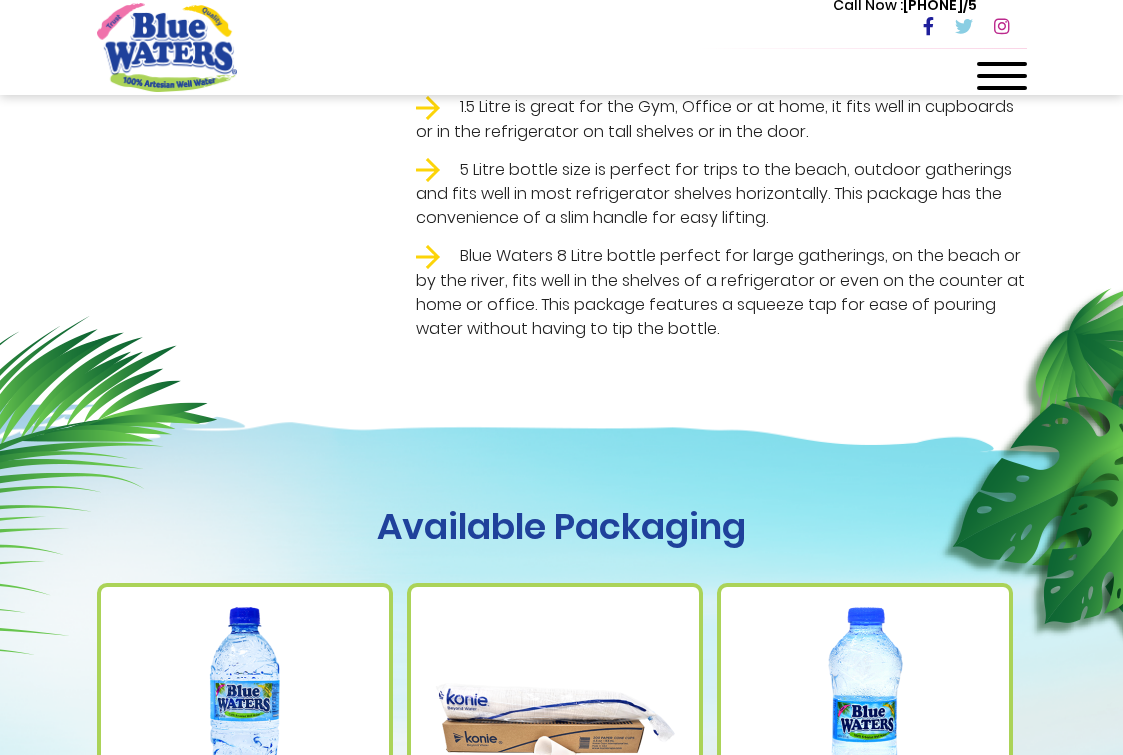 click at bounding box center (1002, 82) 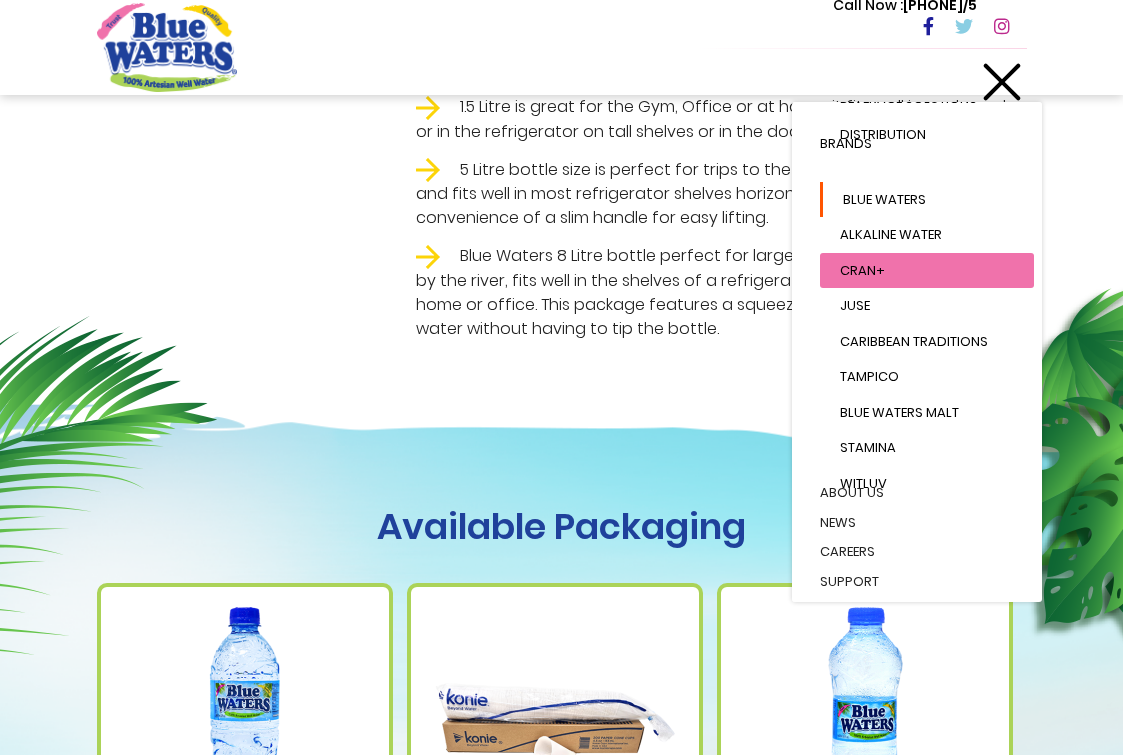 scroll, scrollTop: 200, scrollLeft: 0, axis: vertical 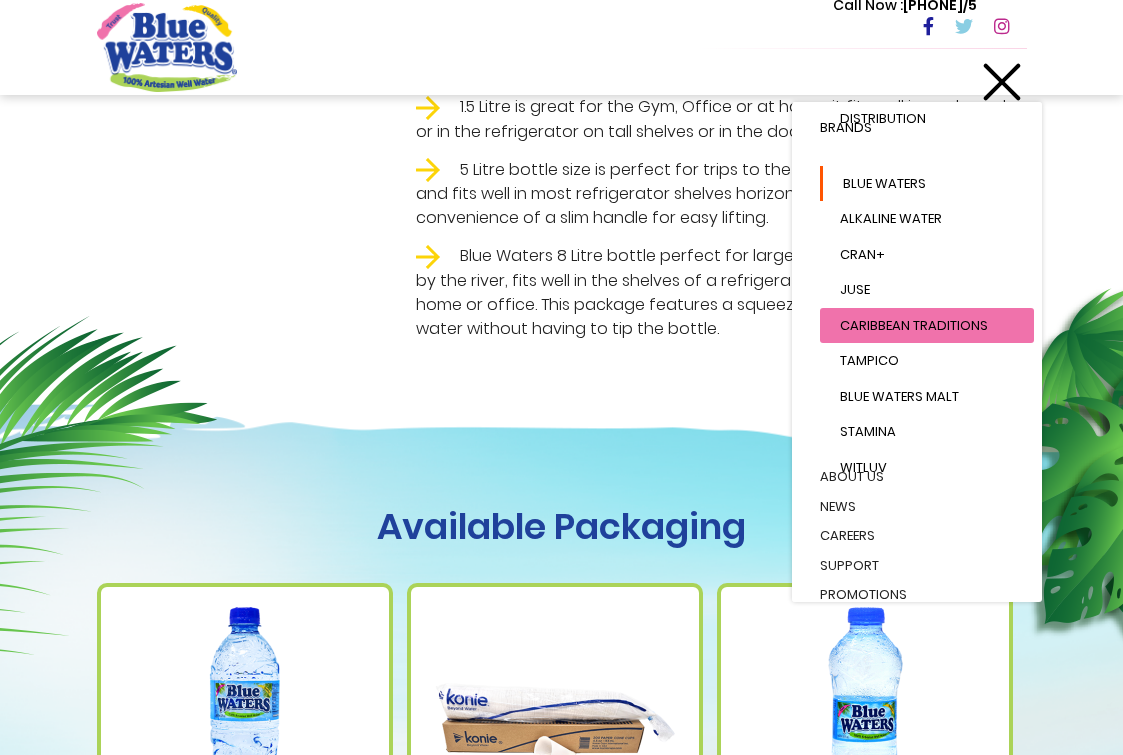 click on "Caribbean Traditions" at bounding box center [914, 325] 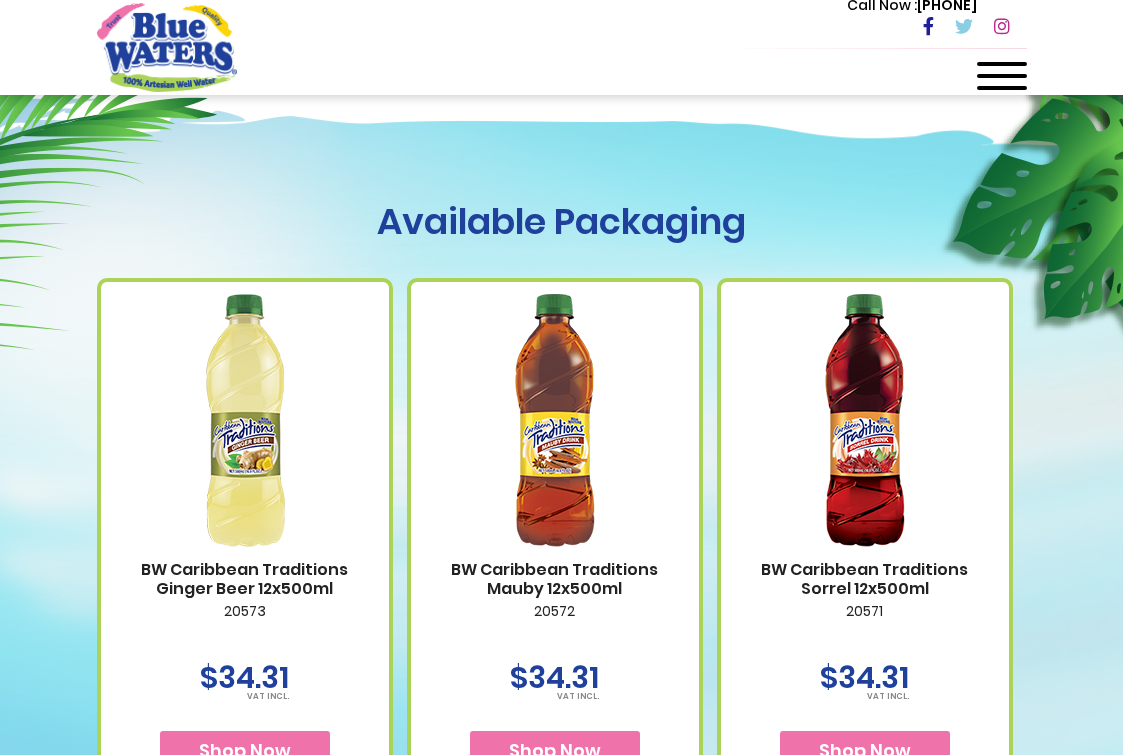 scroll, scrollTop: 400, scrollLeft: 0, axis: vertical 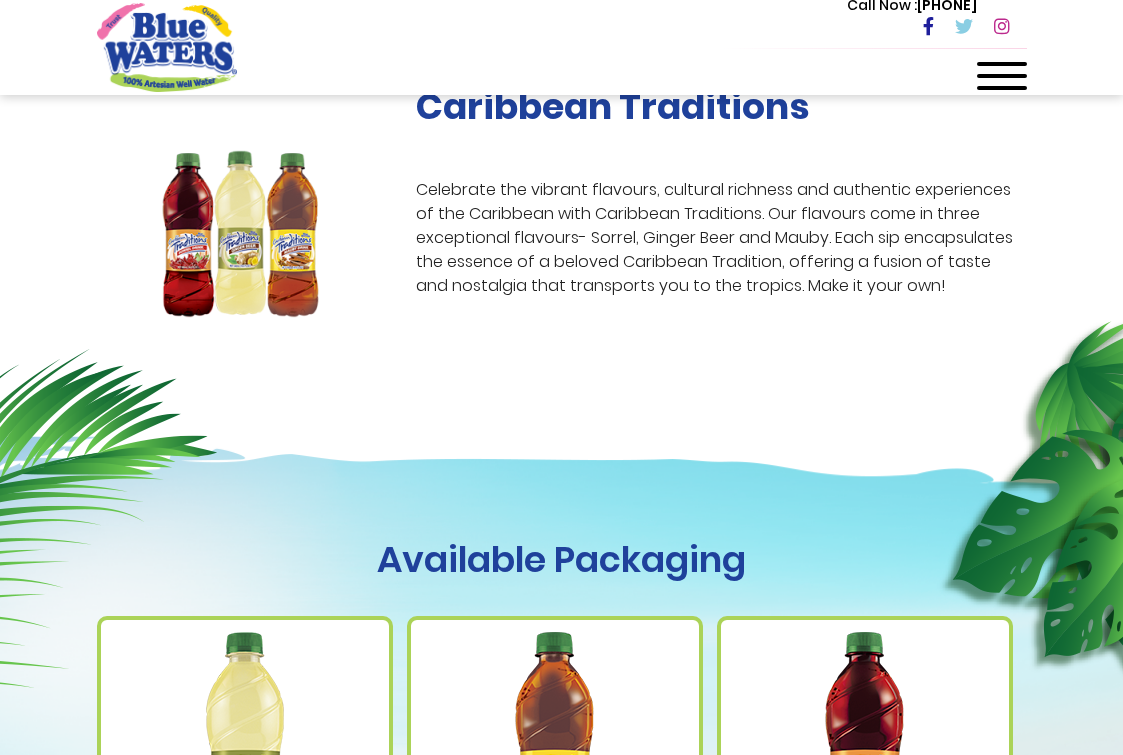click on "Call Now :  (868) 640-8824" at bounding box center (647, 27) 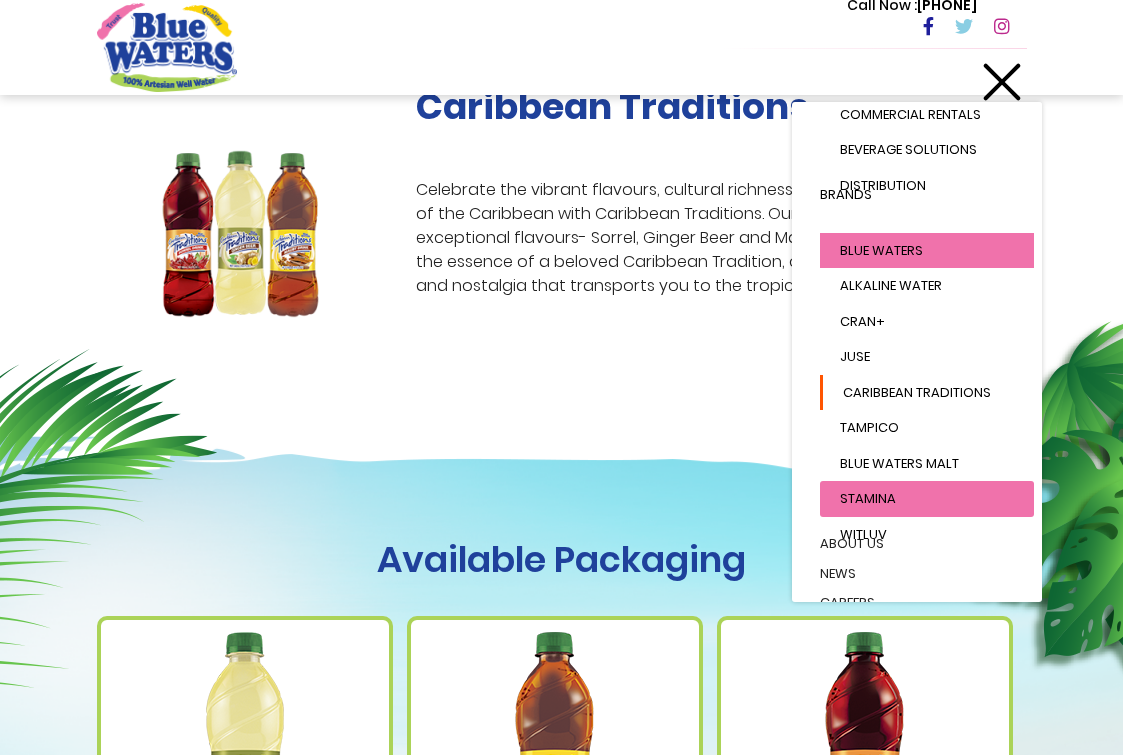 scroll, scrollTop: 278, scrollLeft: 0, axis: vertical 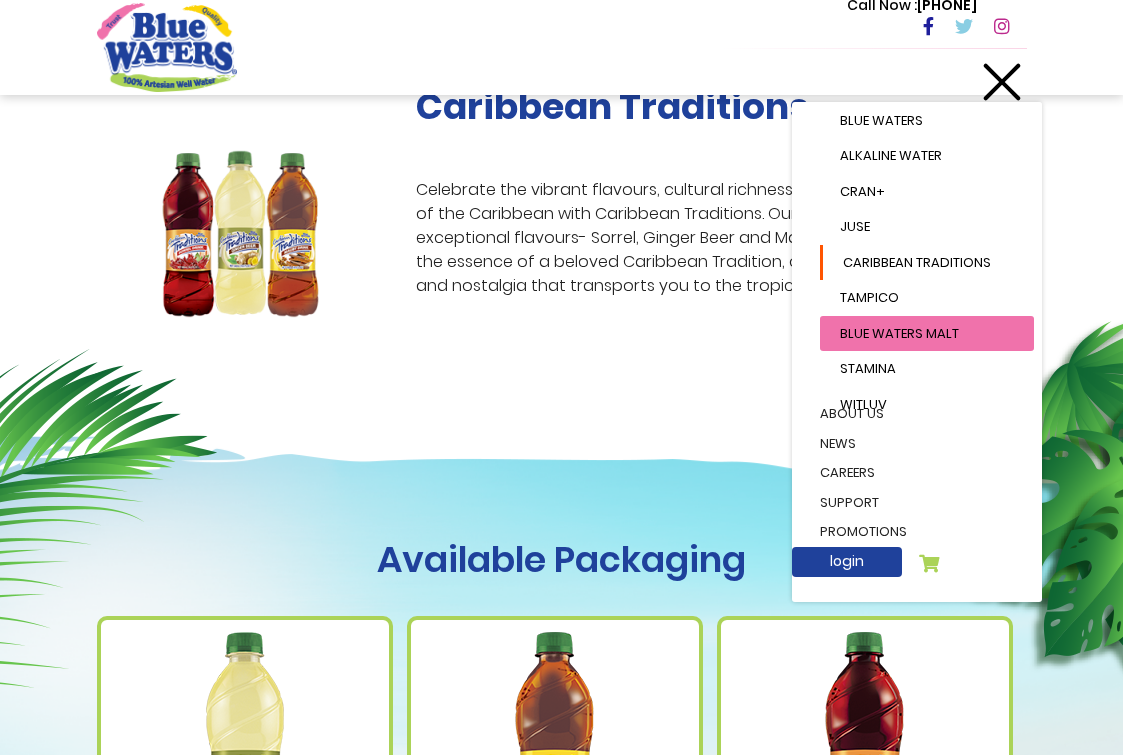 click on "Blue Waters Malt" at bounding box center [899, 333] 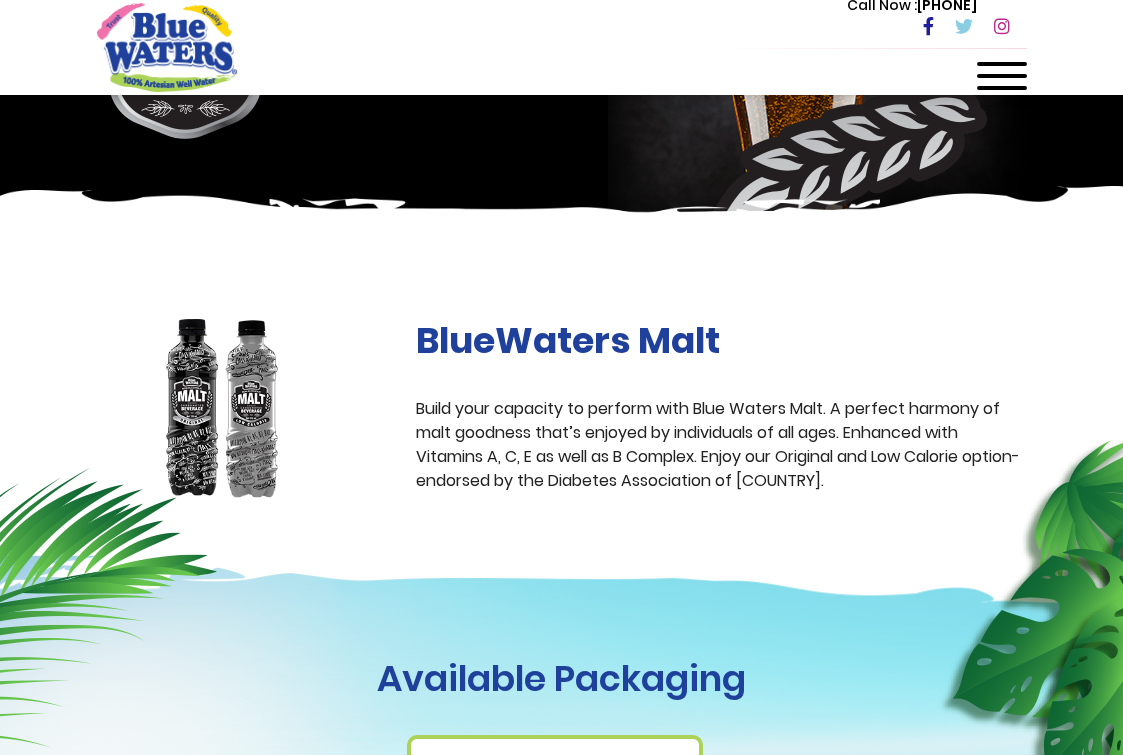 scroll, scrollTop: 0, scrollLeft: 0, axis: both 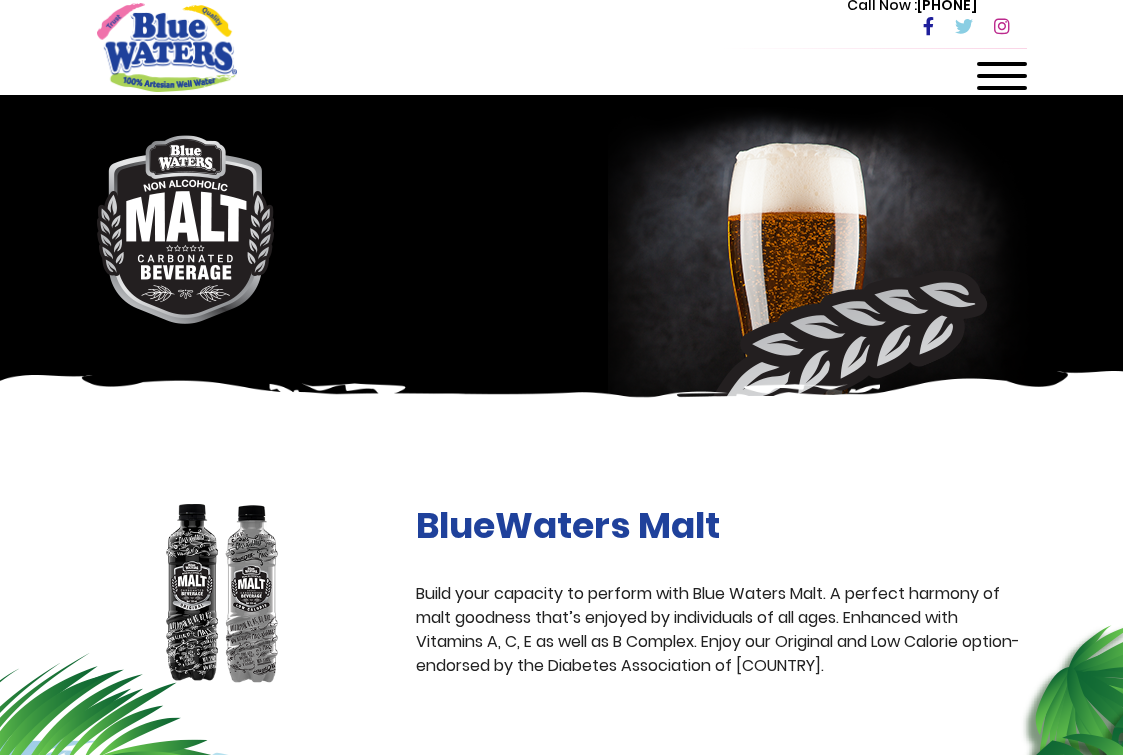 click at bounding box center [1002, 82] 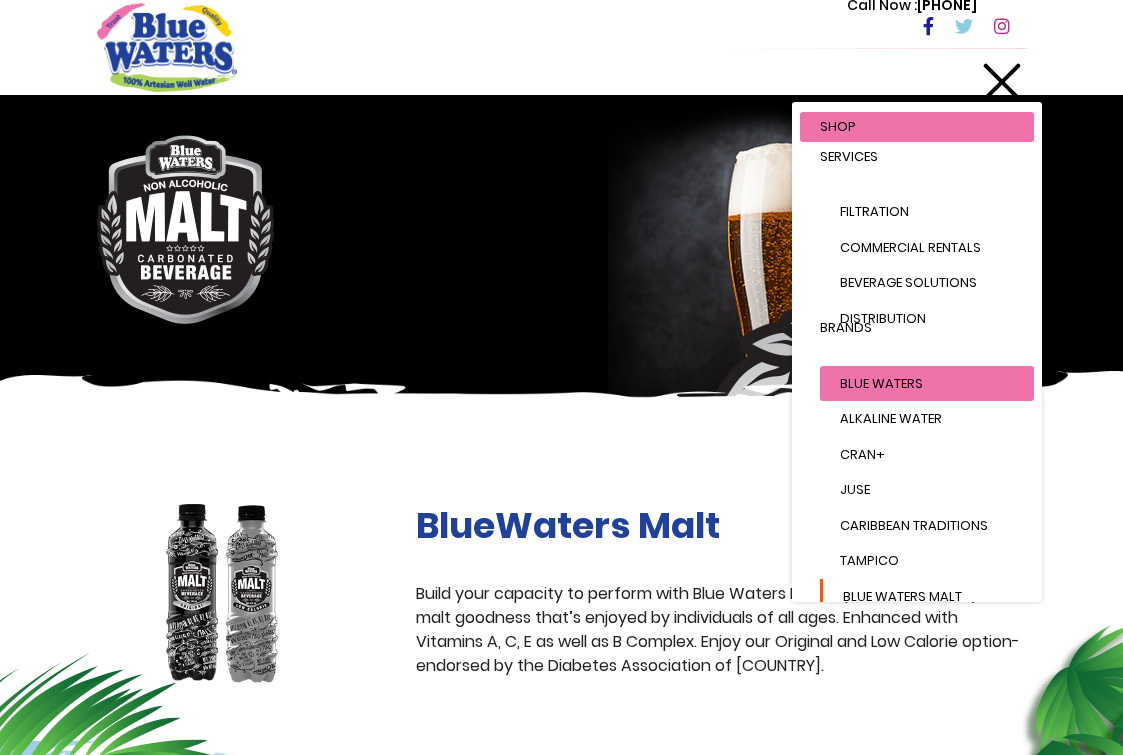 click on "Blue Waters" at bounding box center (927, 384) 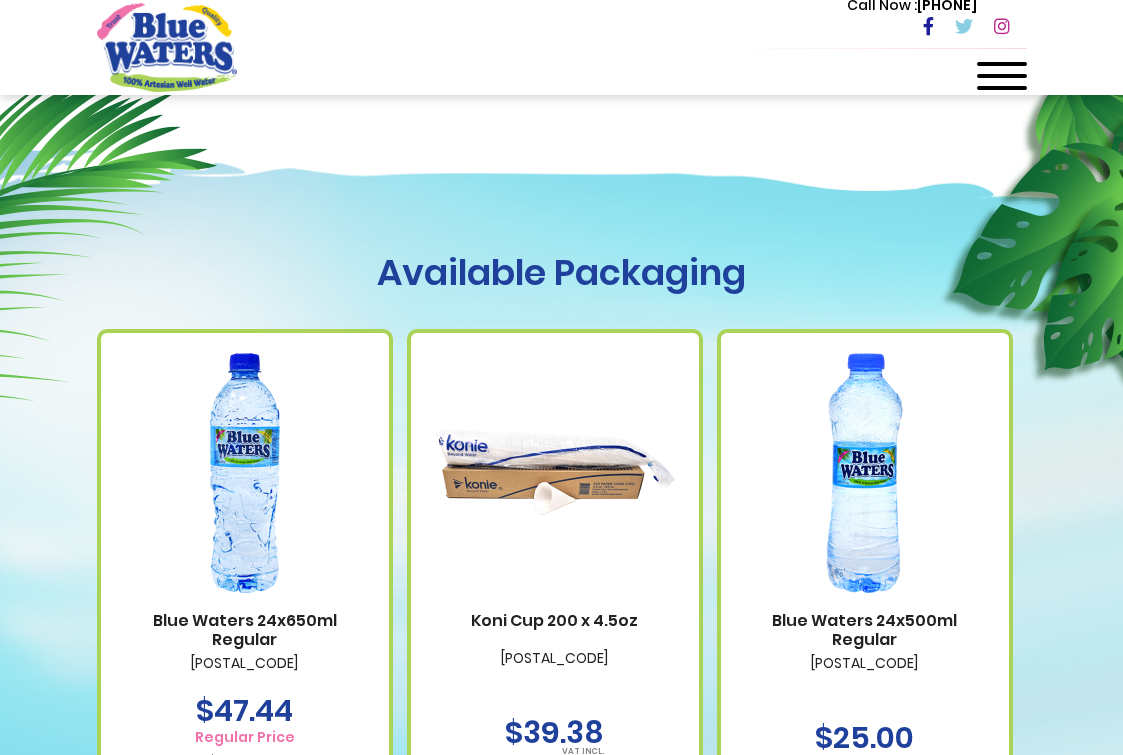scroll, scrollTop: 1300, scrollLeft: 0, axis: vertical 